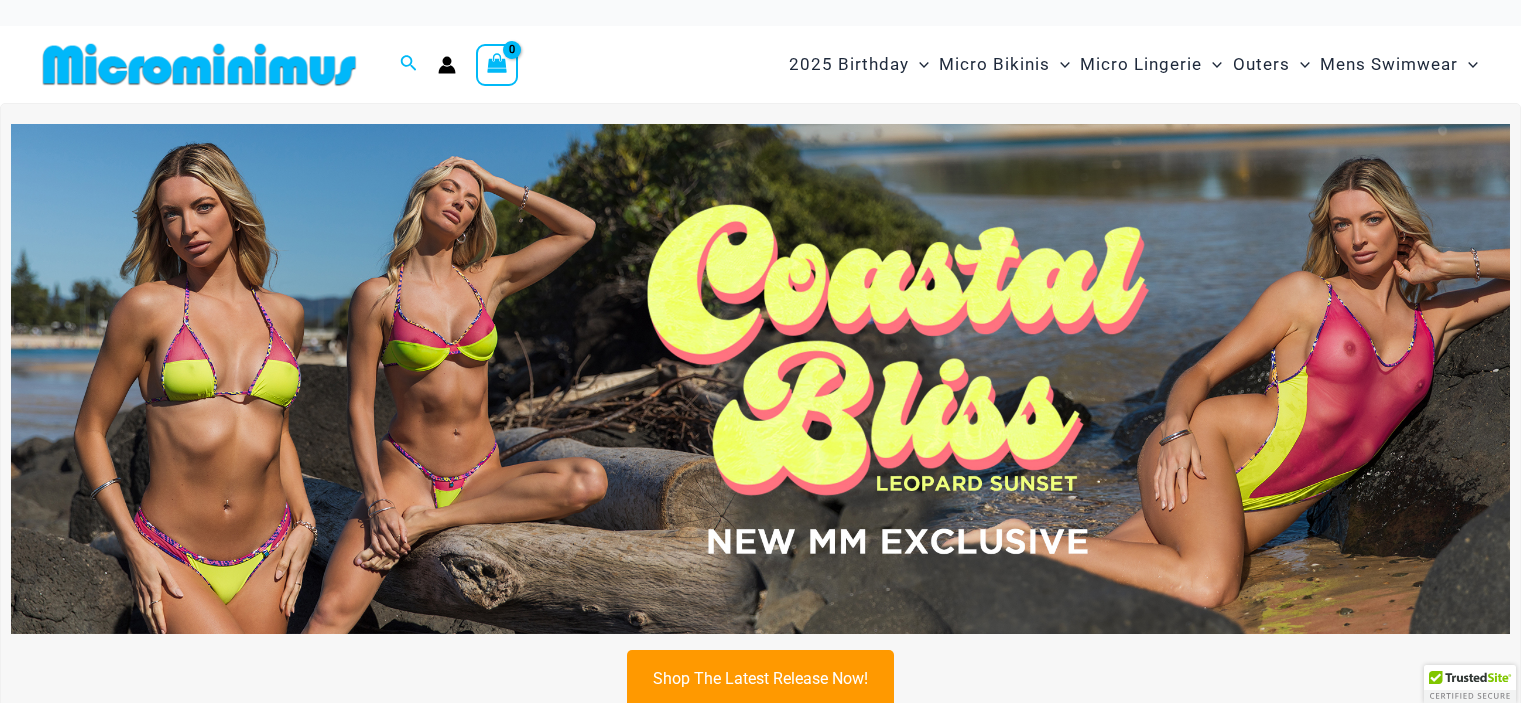 scroll, scrollTop: 0, scrollLeft: 0, axis: both 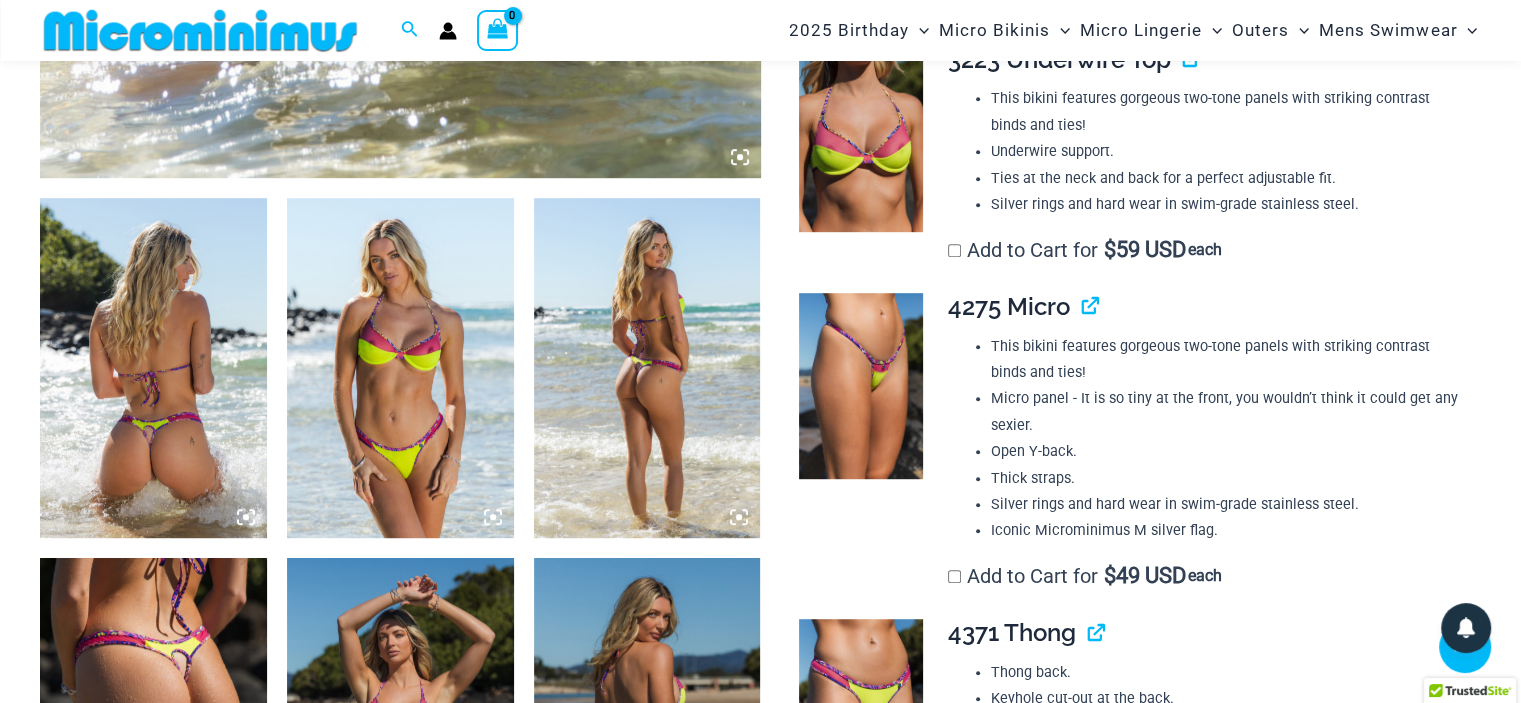 click at bounding box center [400, 368] 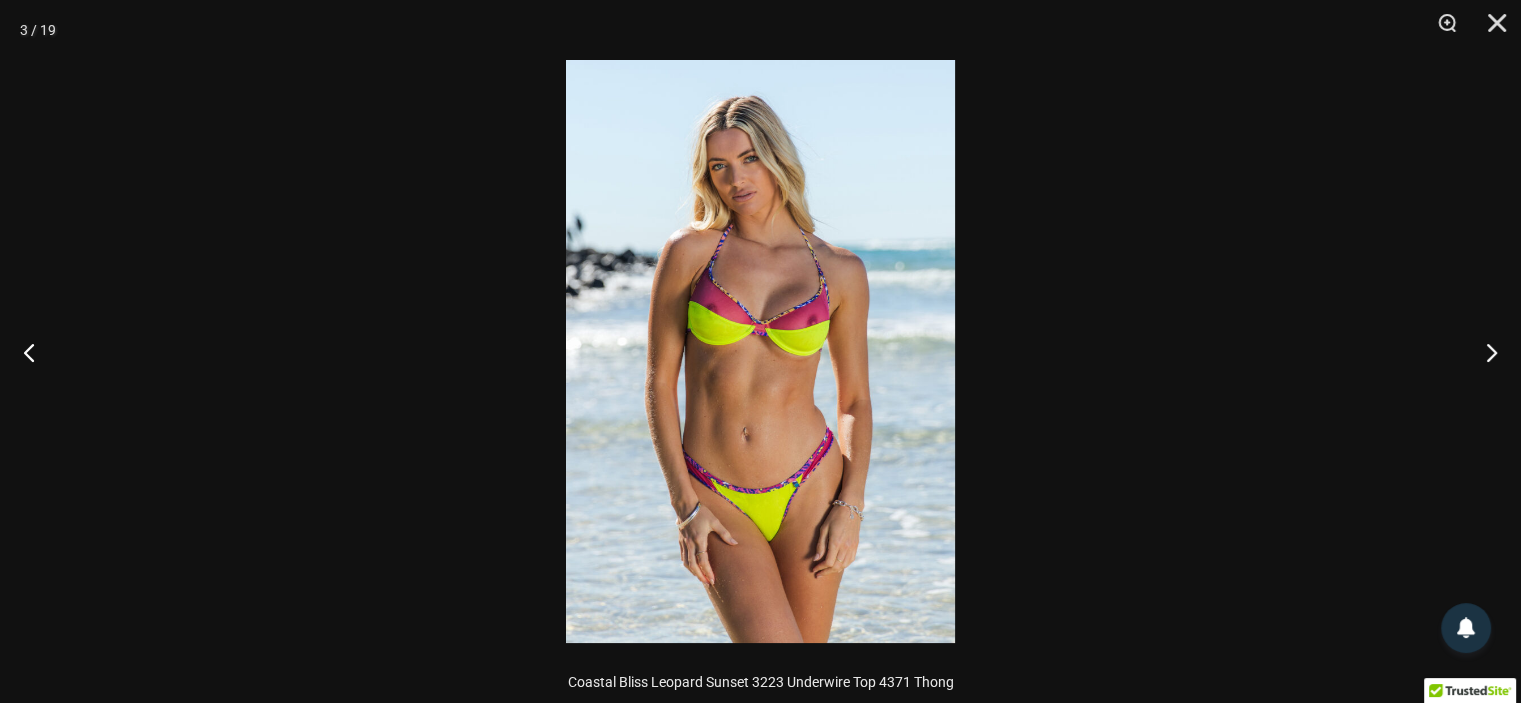 click at bounding box center (760, 351) 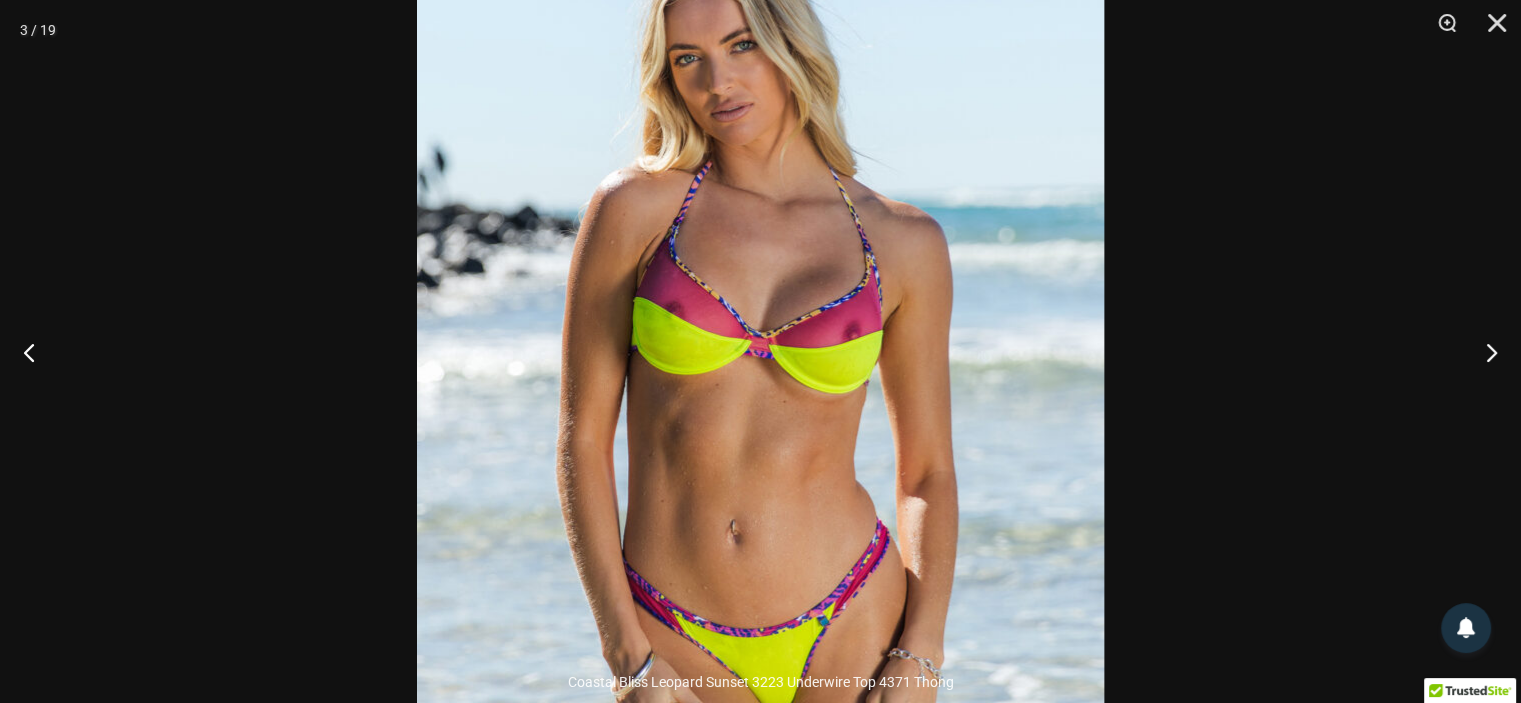 click at bounding box center (760, 386) 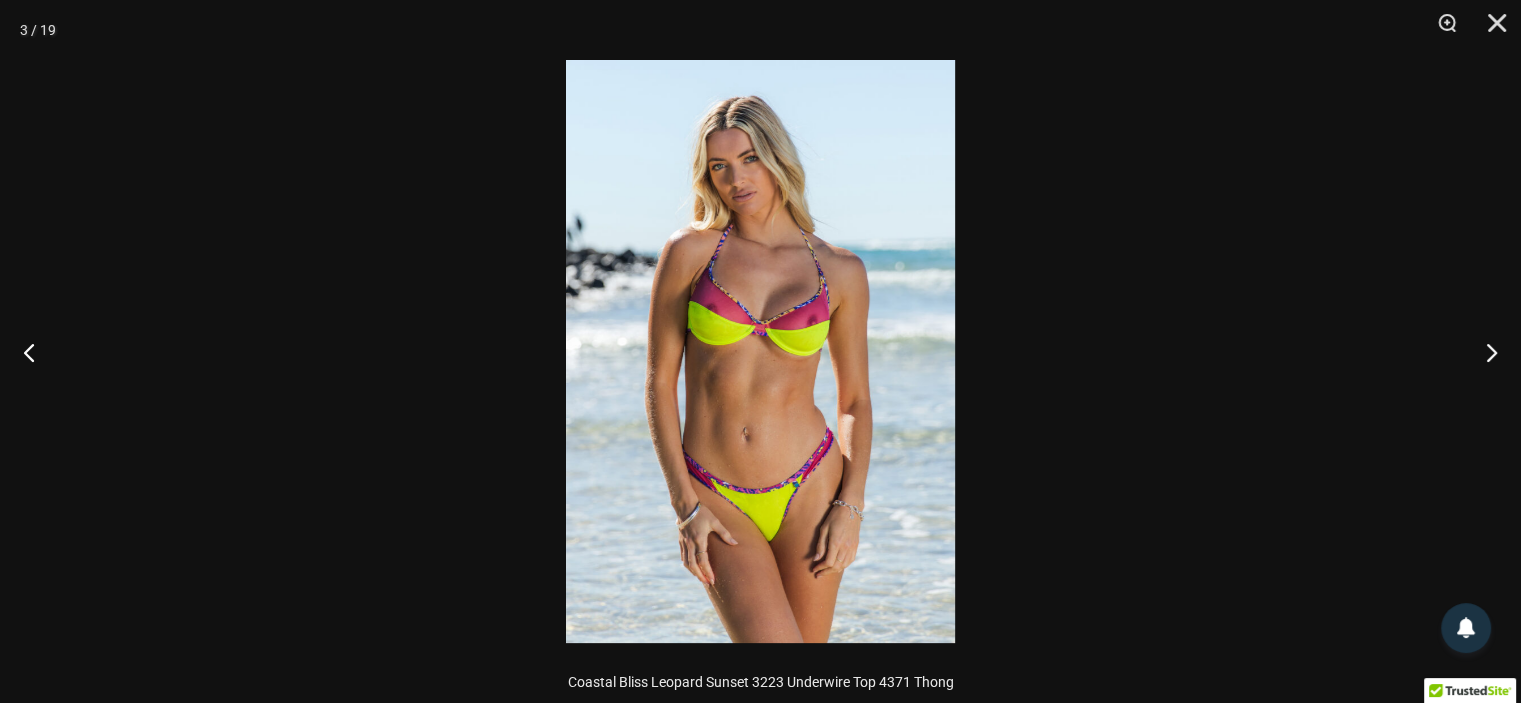 click at bounding box center [760, 351] 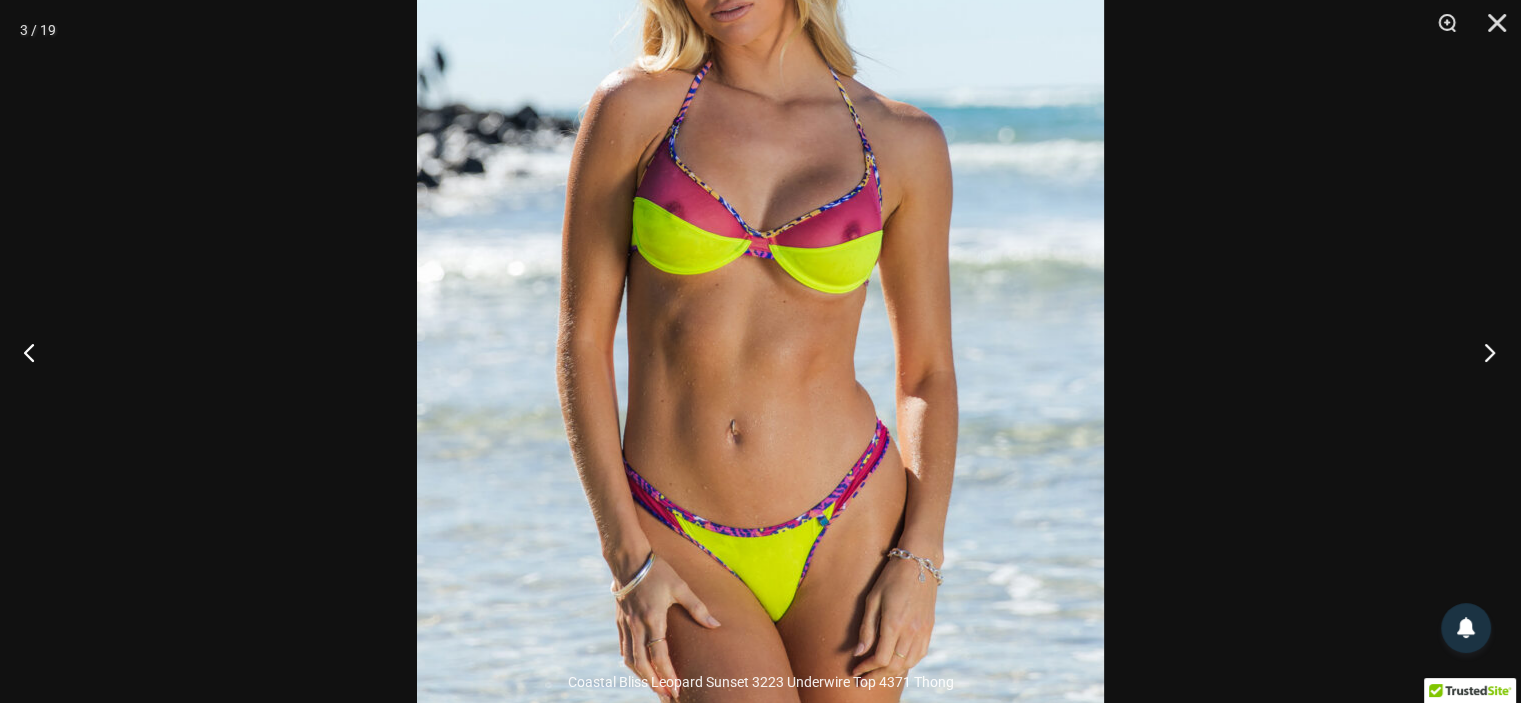 click at bounding box center (1483, 352) 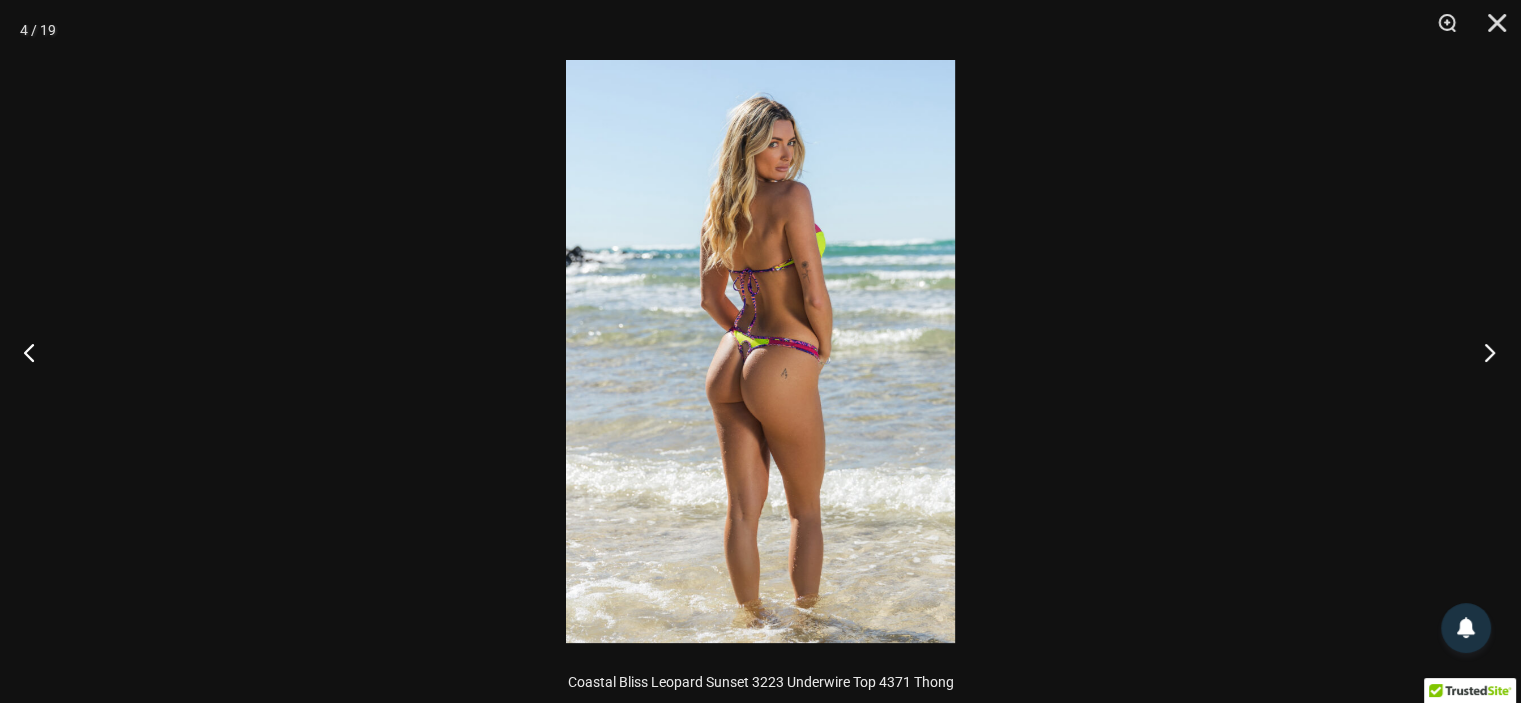 click at bounding box center (1483, 352) 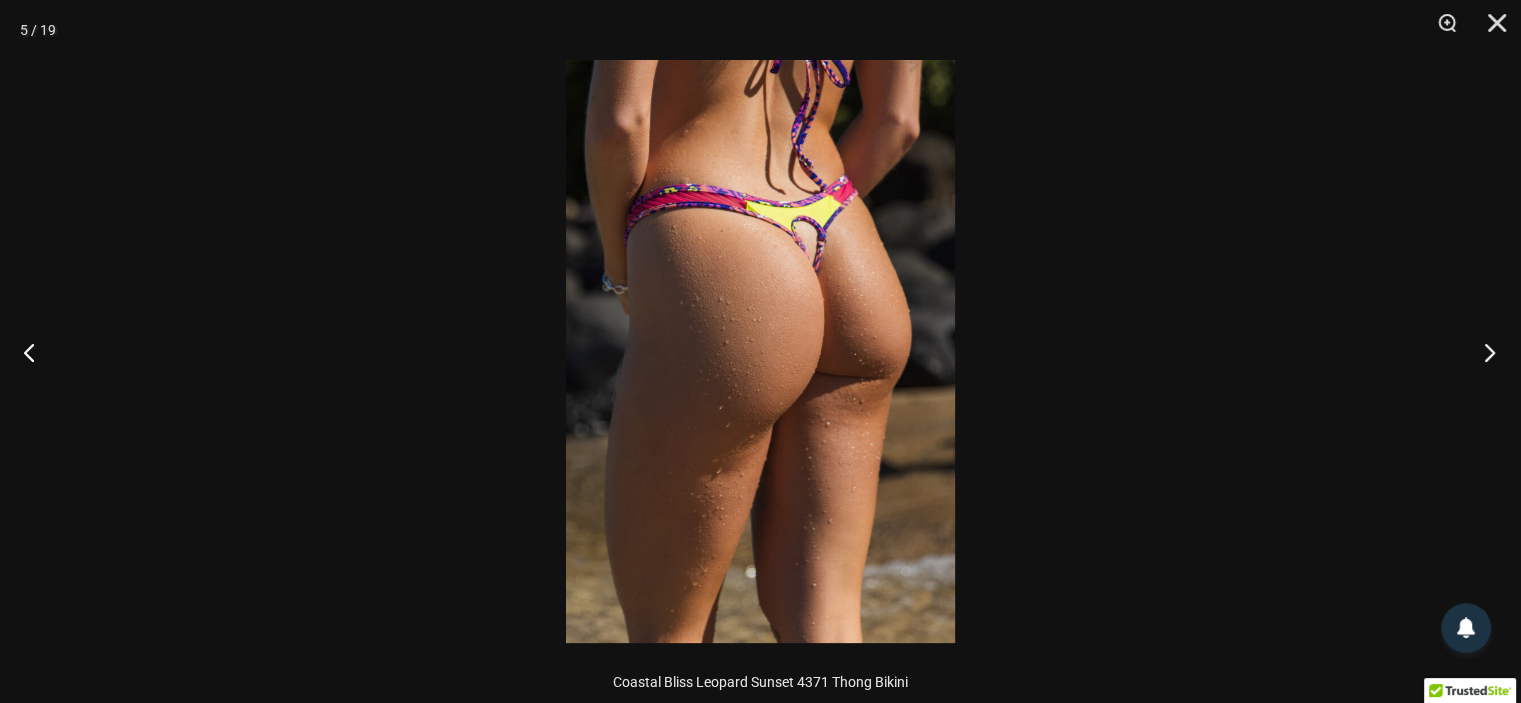 click at bounding box center (1483, 352) 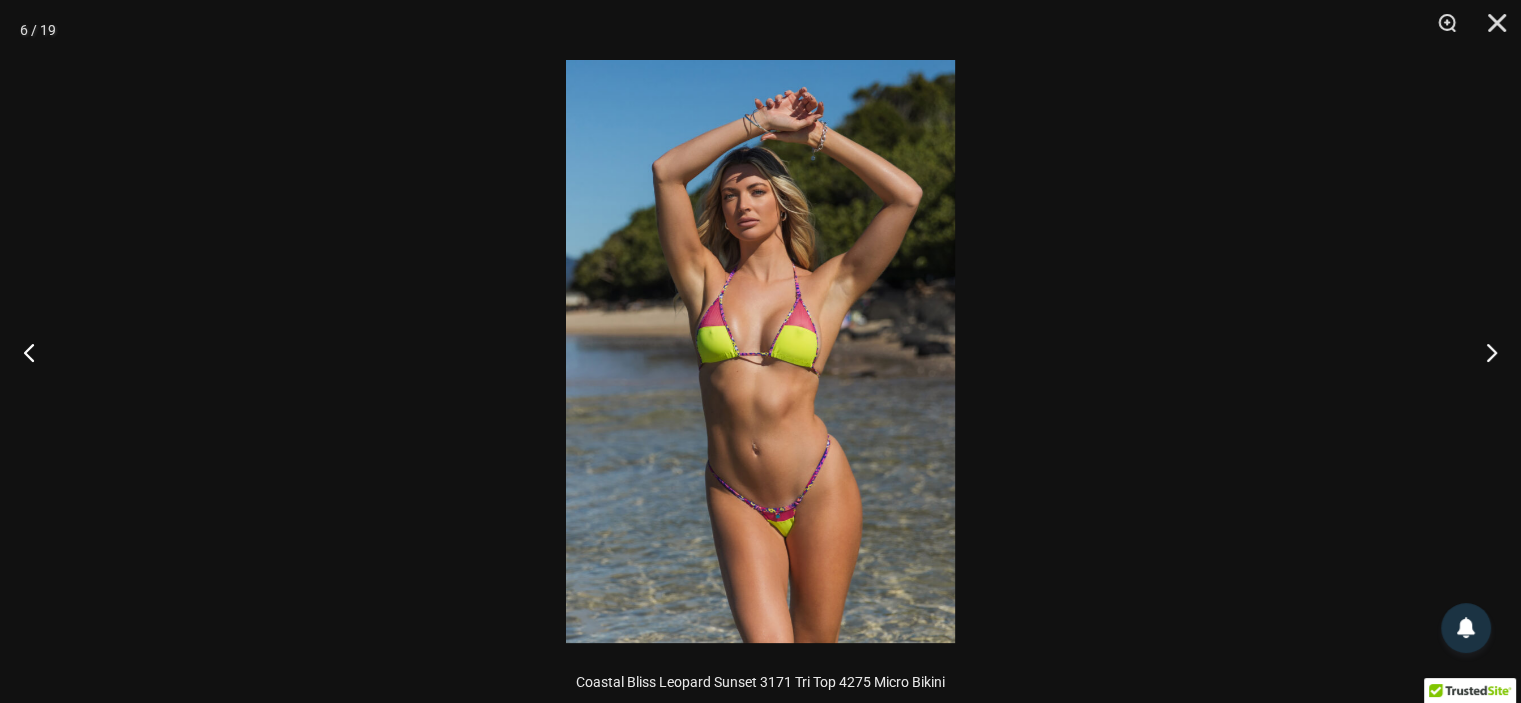 click at bounding box center [760, 351] 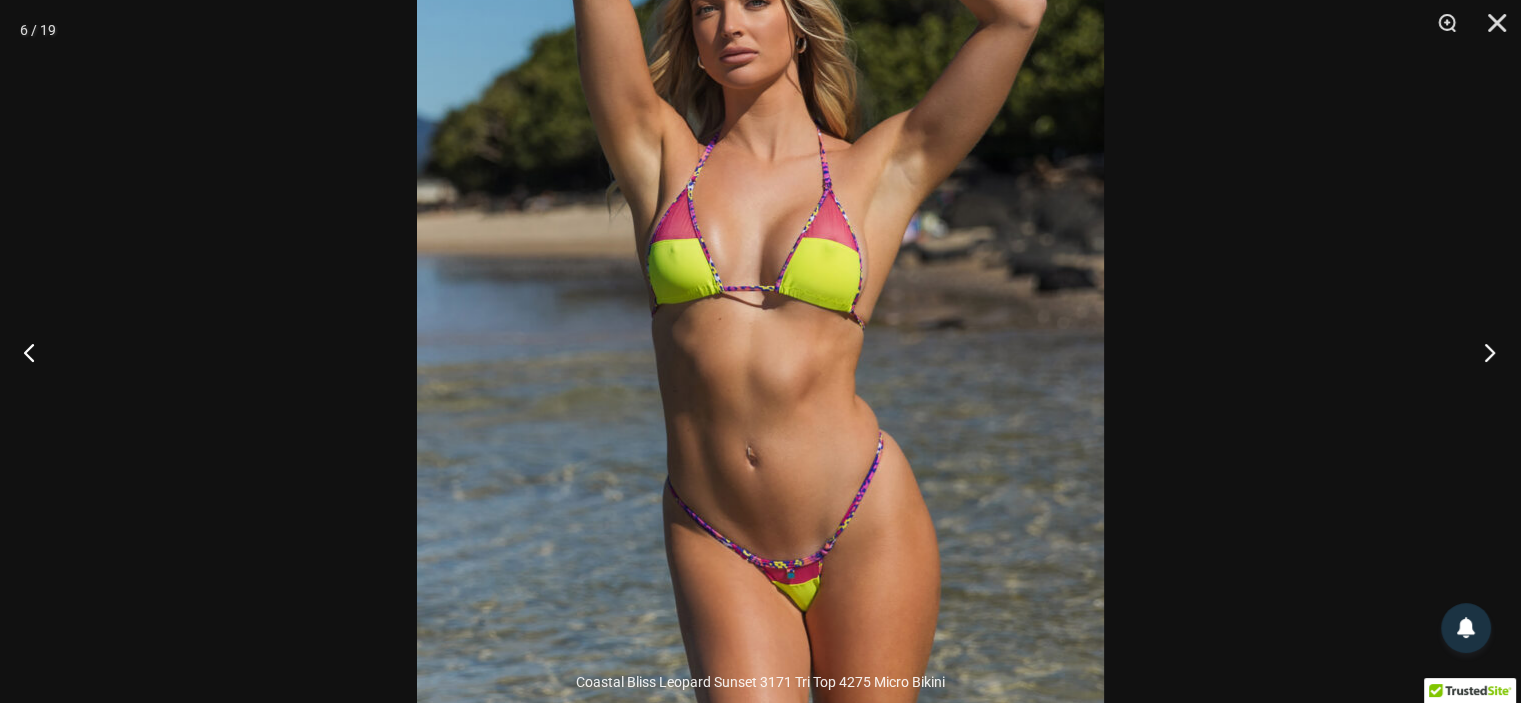 click at bounding box center [1483, 352] 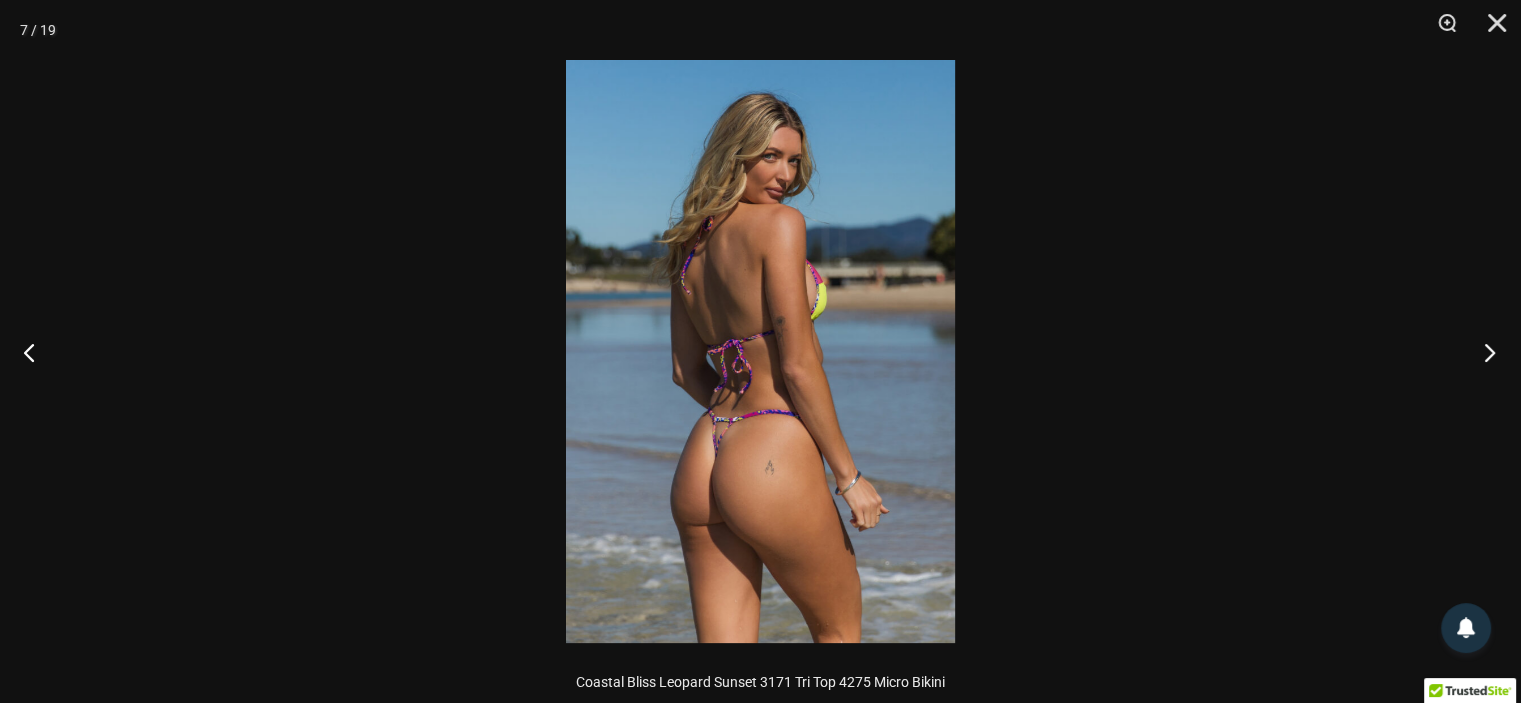 click at bounding box center (1483, 352) 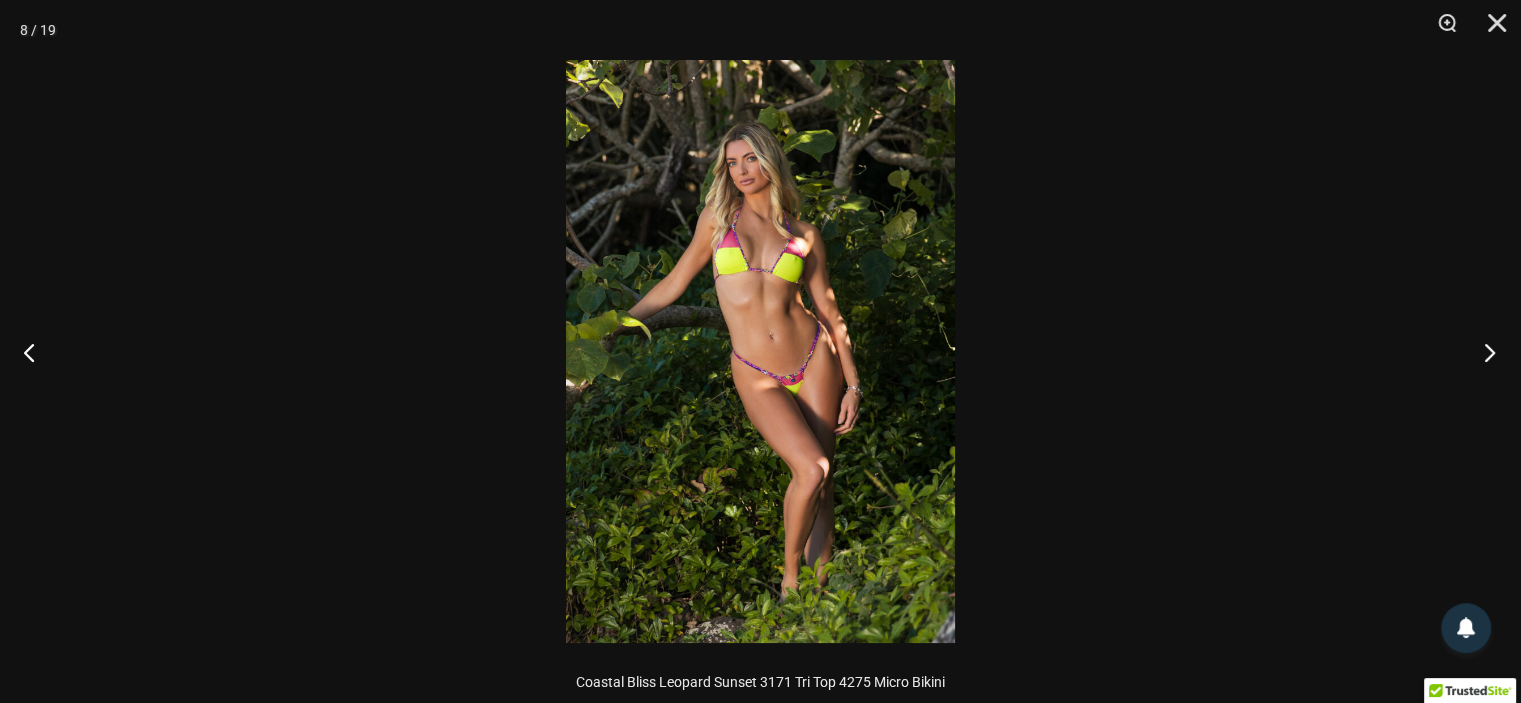 click at bounding box center (1483, 352) 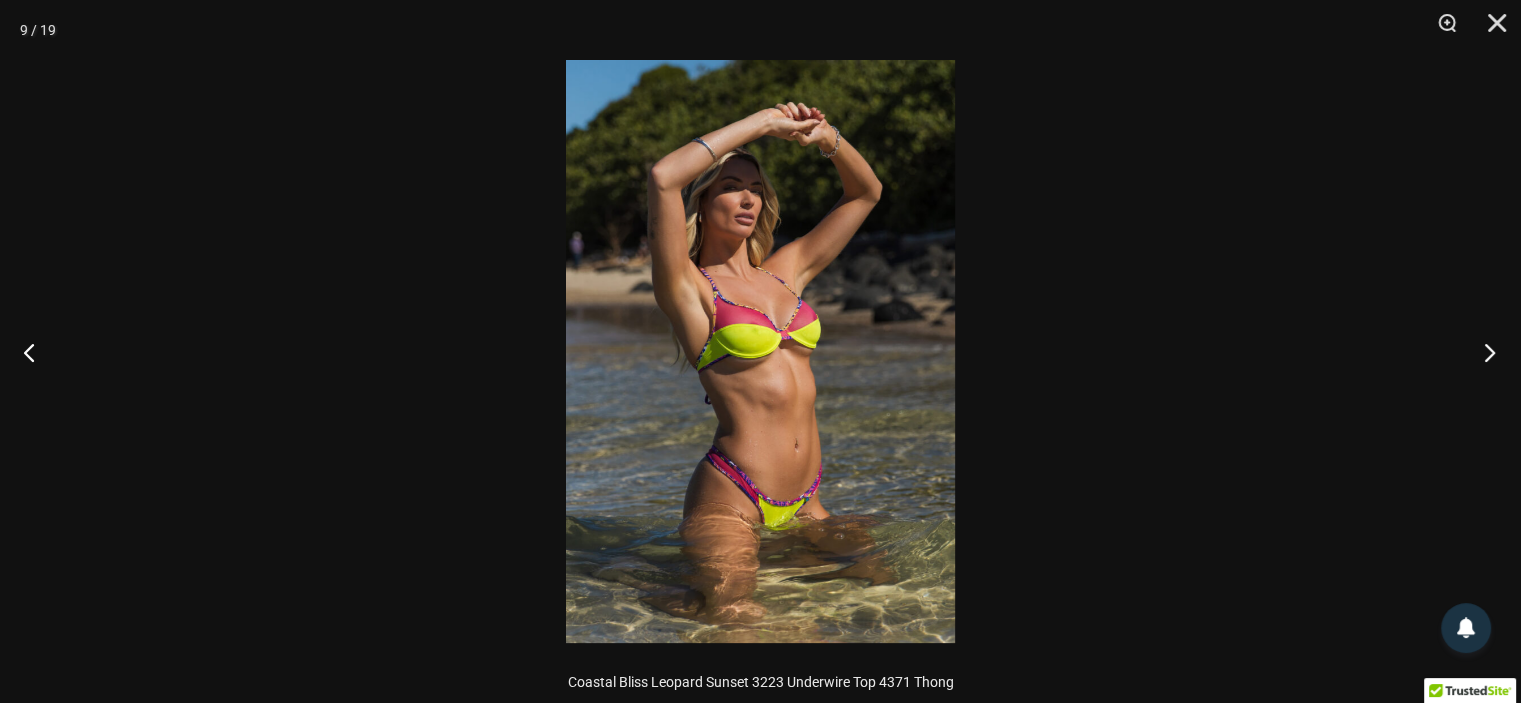 click at bounding box center [1483, 352] 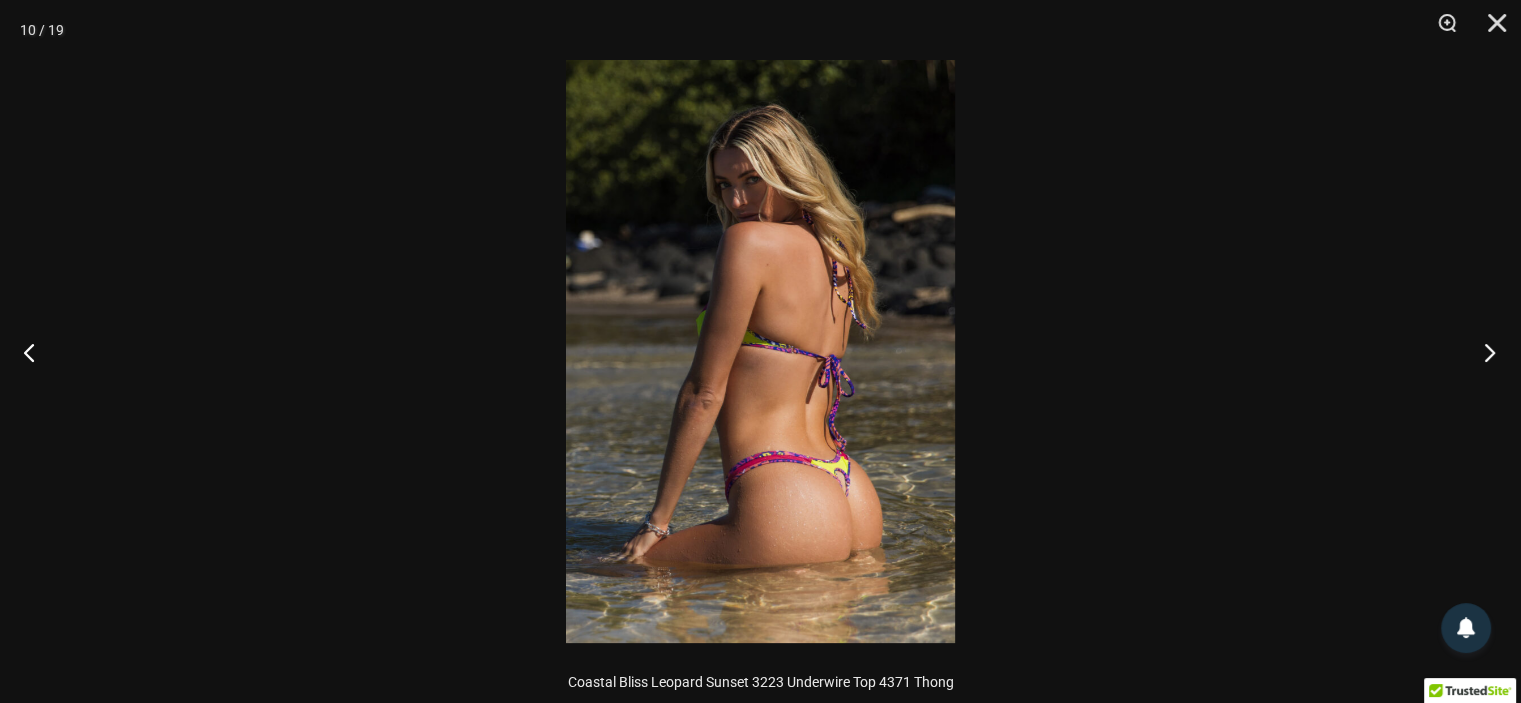 click at bounding box center [1483, 352] 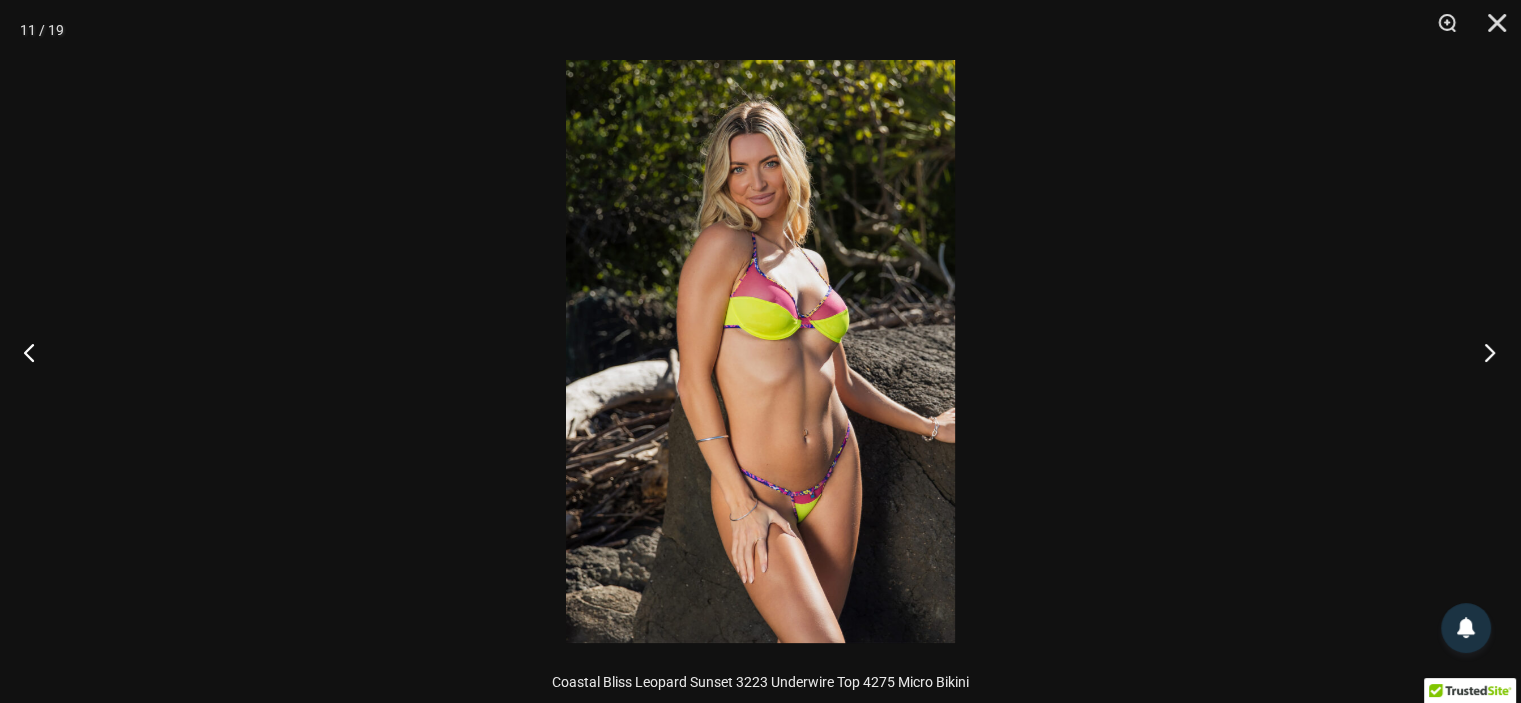 click at bounding box center (1483, 352) 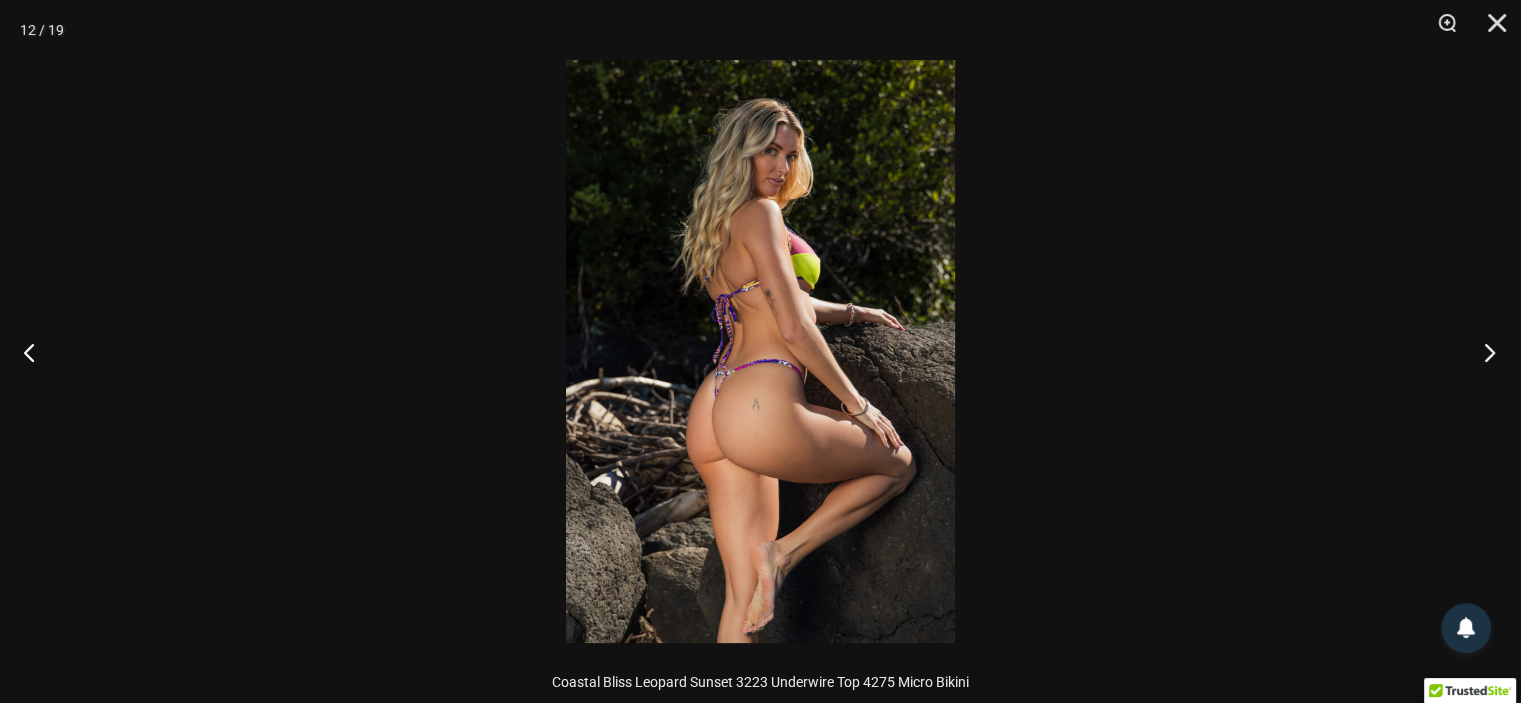 click at bounding box center (1483, 352) 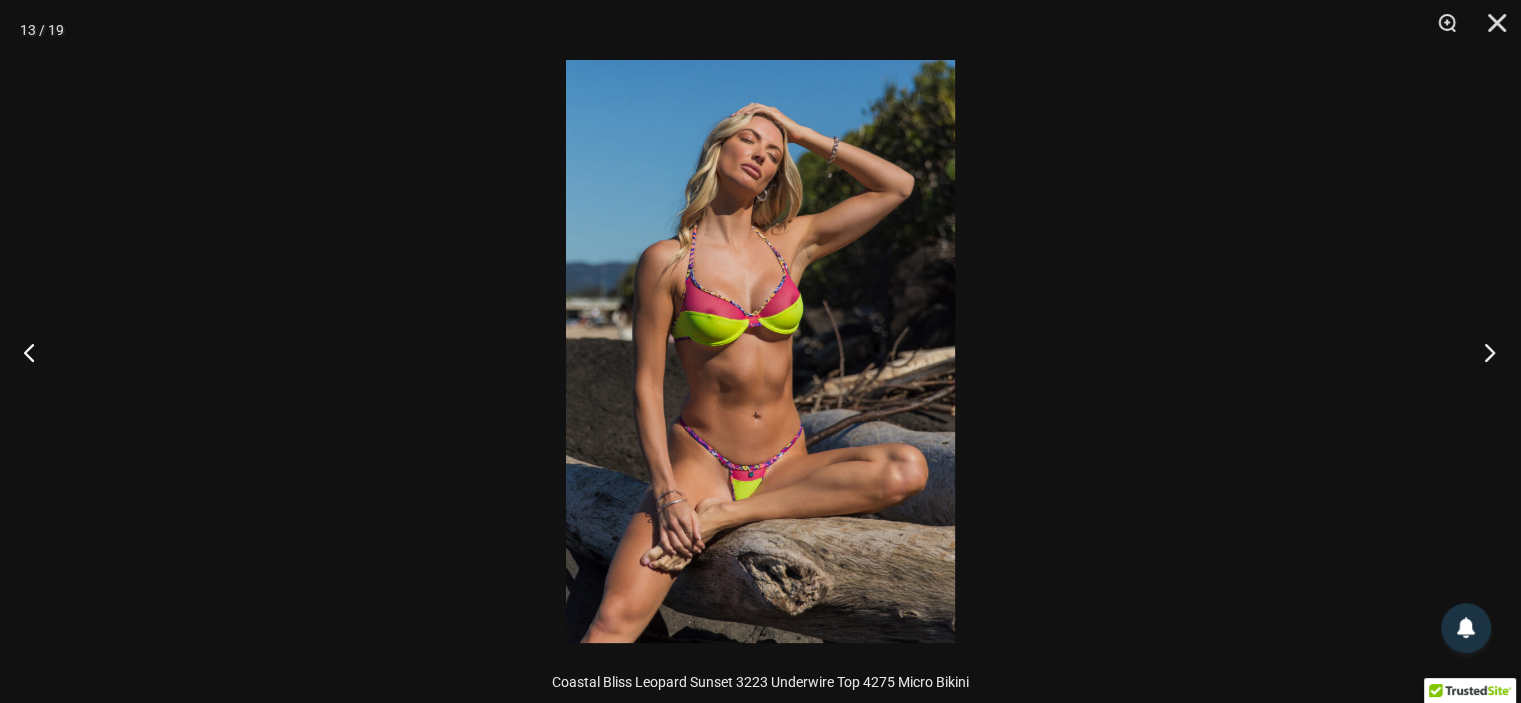 click at bounding box center (1483, 352) 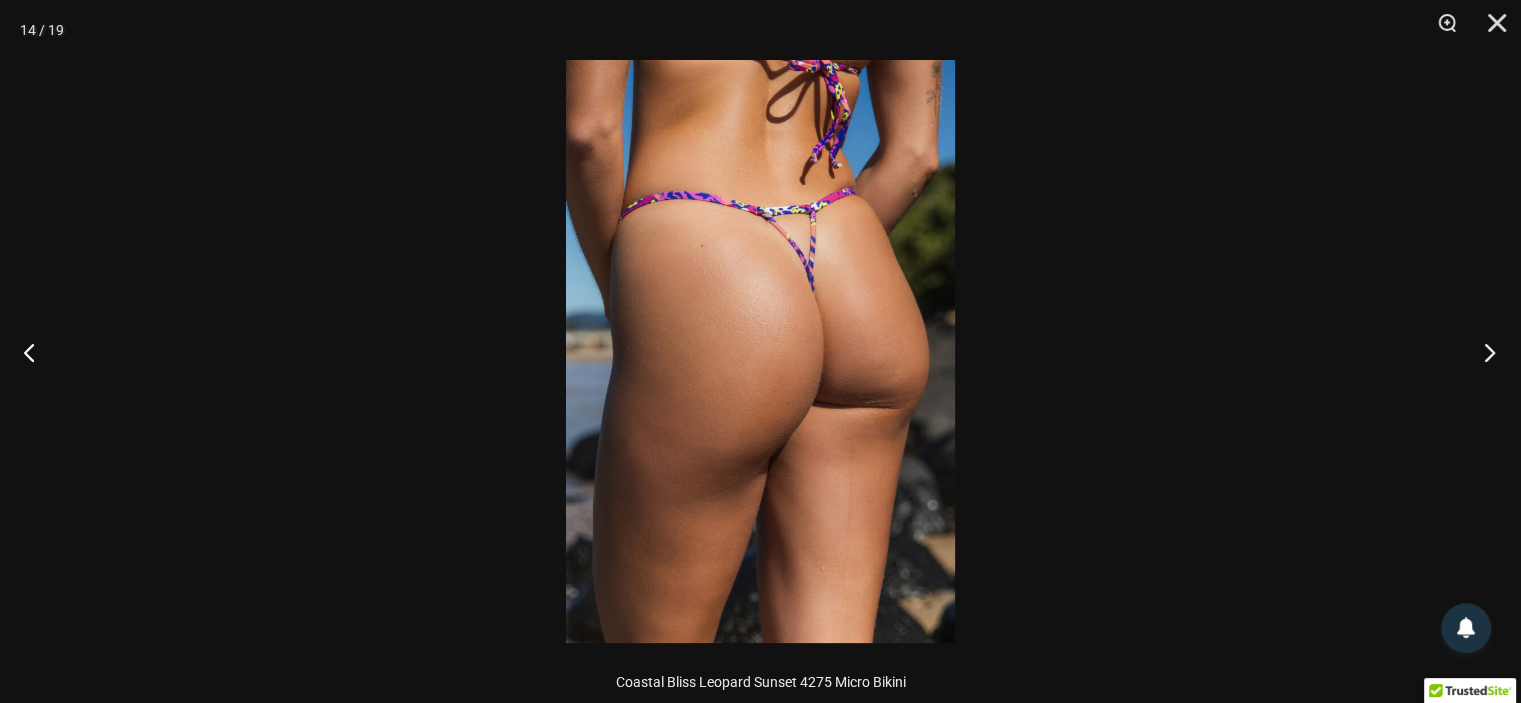 click at bounding box center (1483, 352) 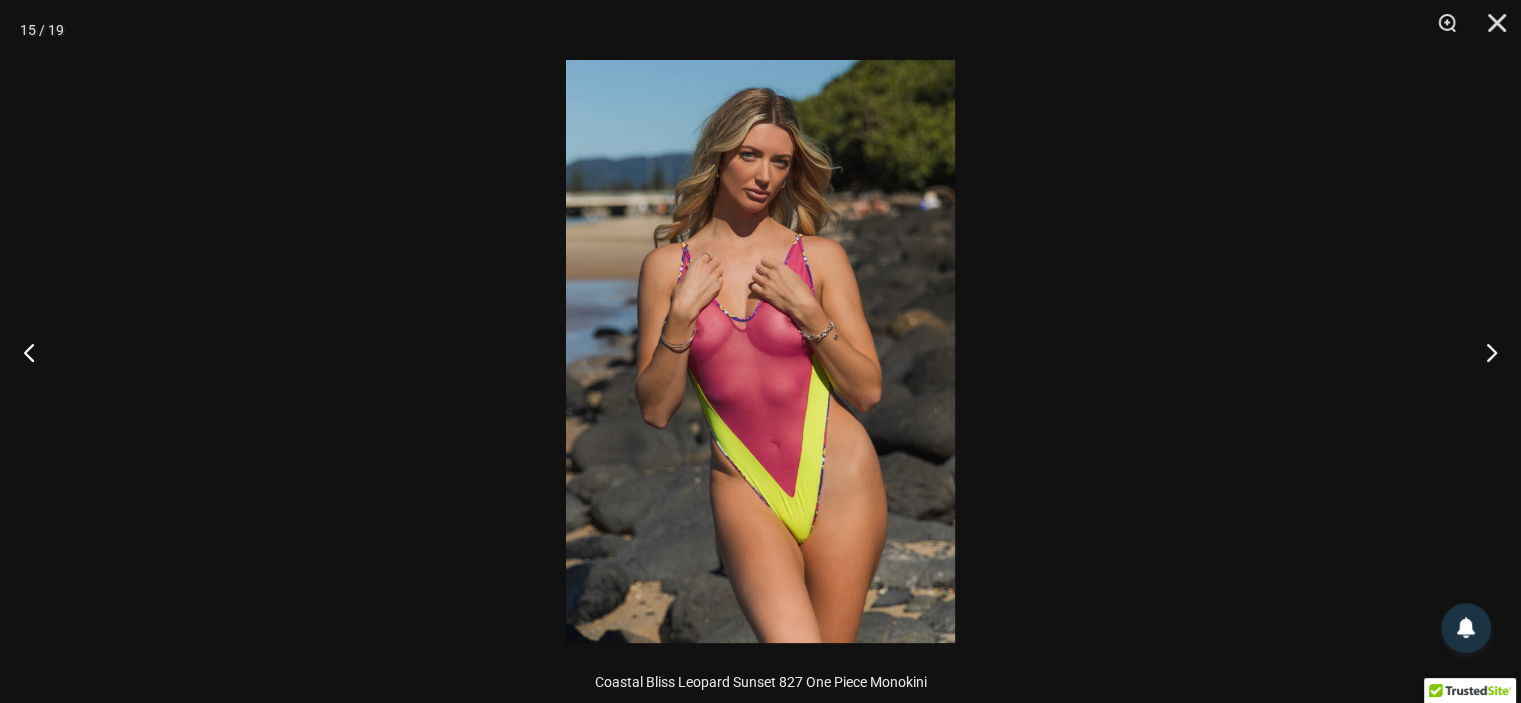 click at bounding box center (760, 351) 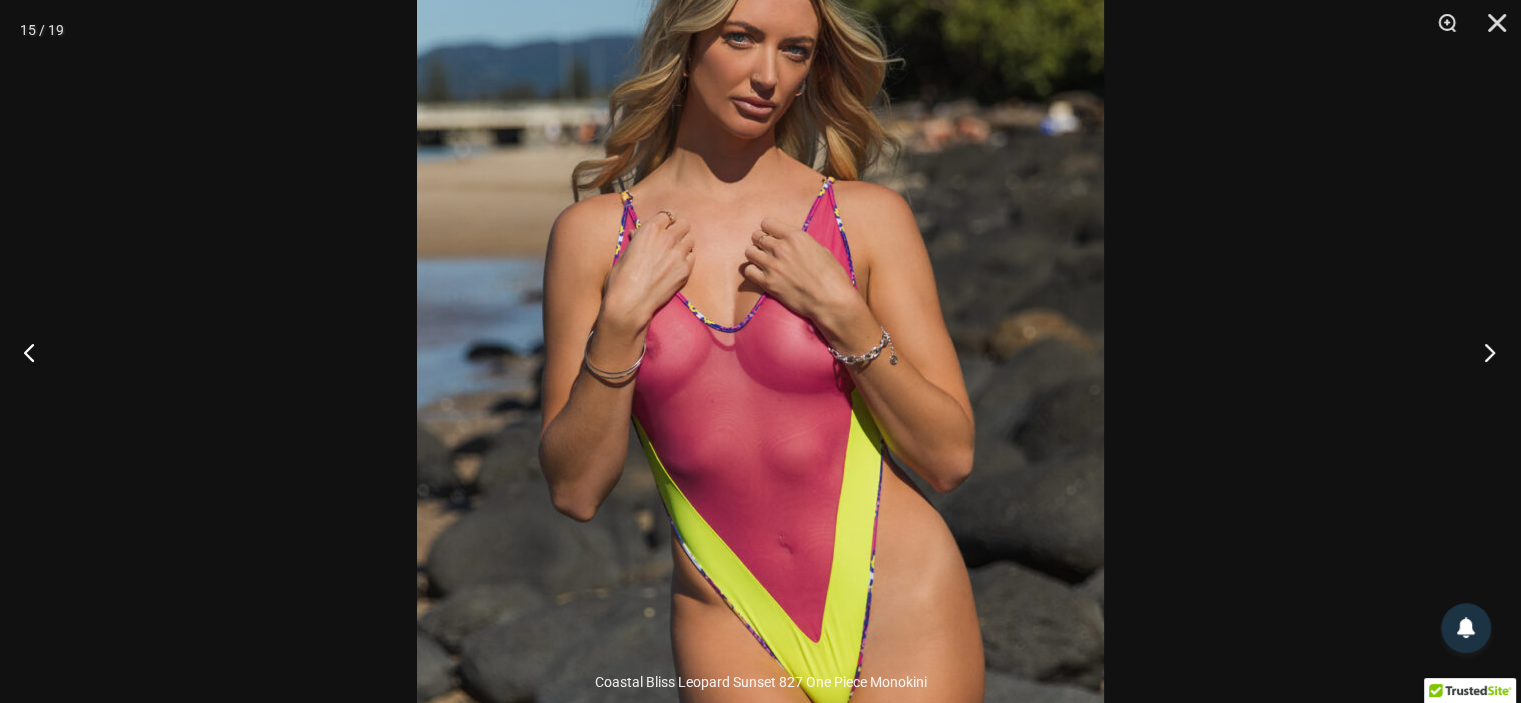 click at bounding box center (1483, 352) 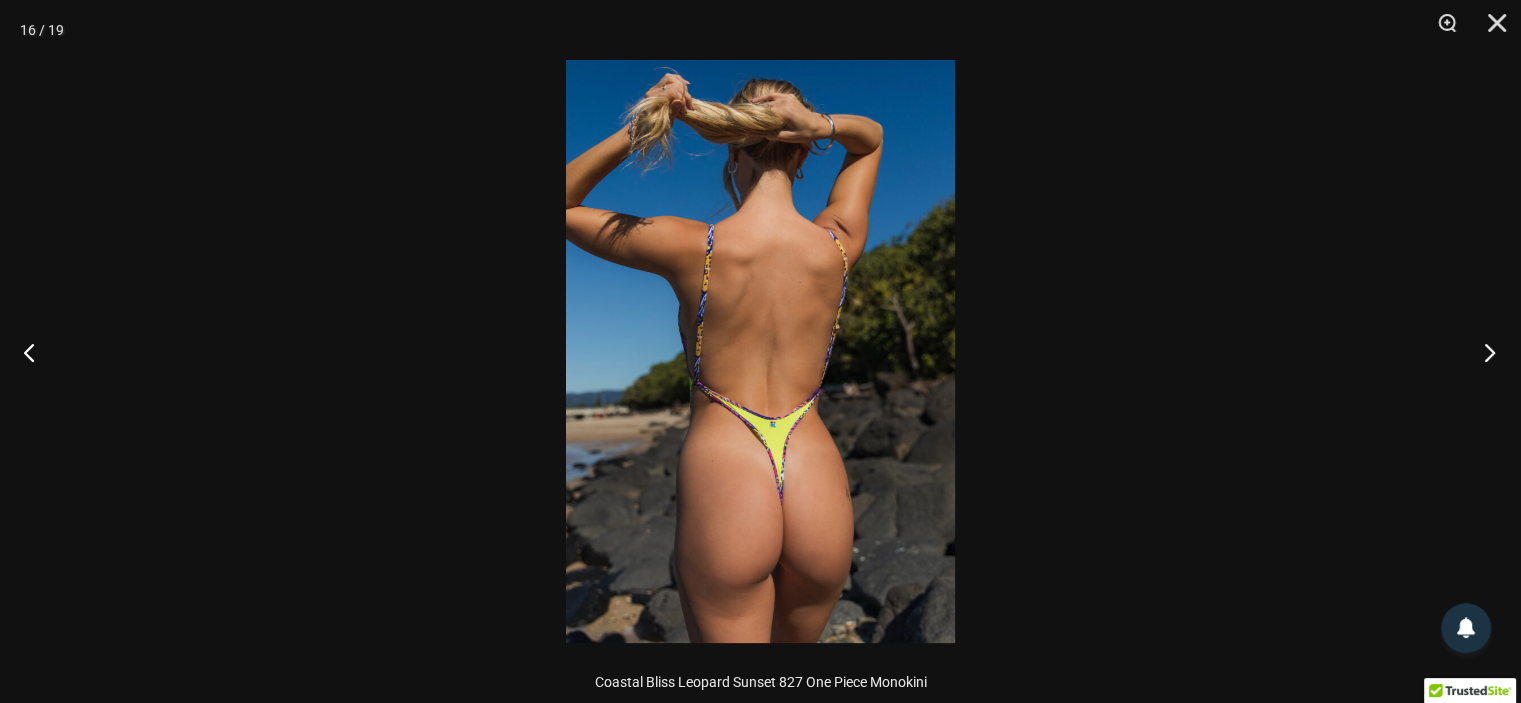 click at bounding box center (1483, 352) 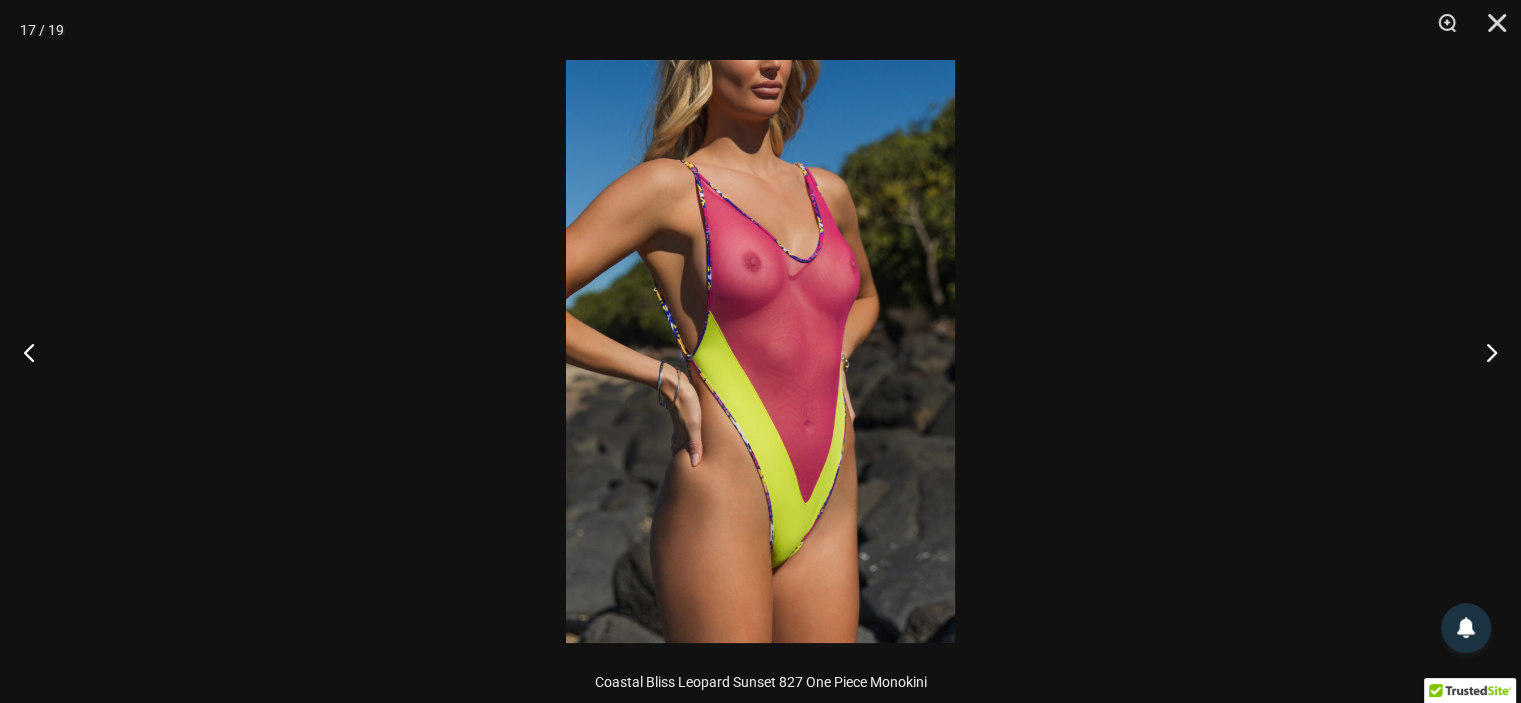 click at bounding box center (760, 351) 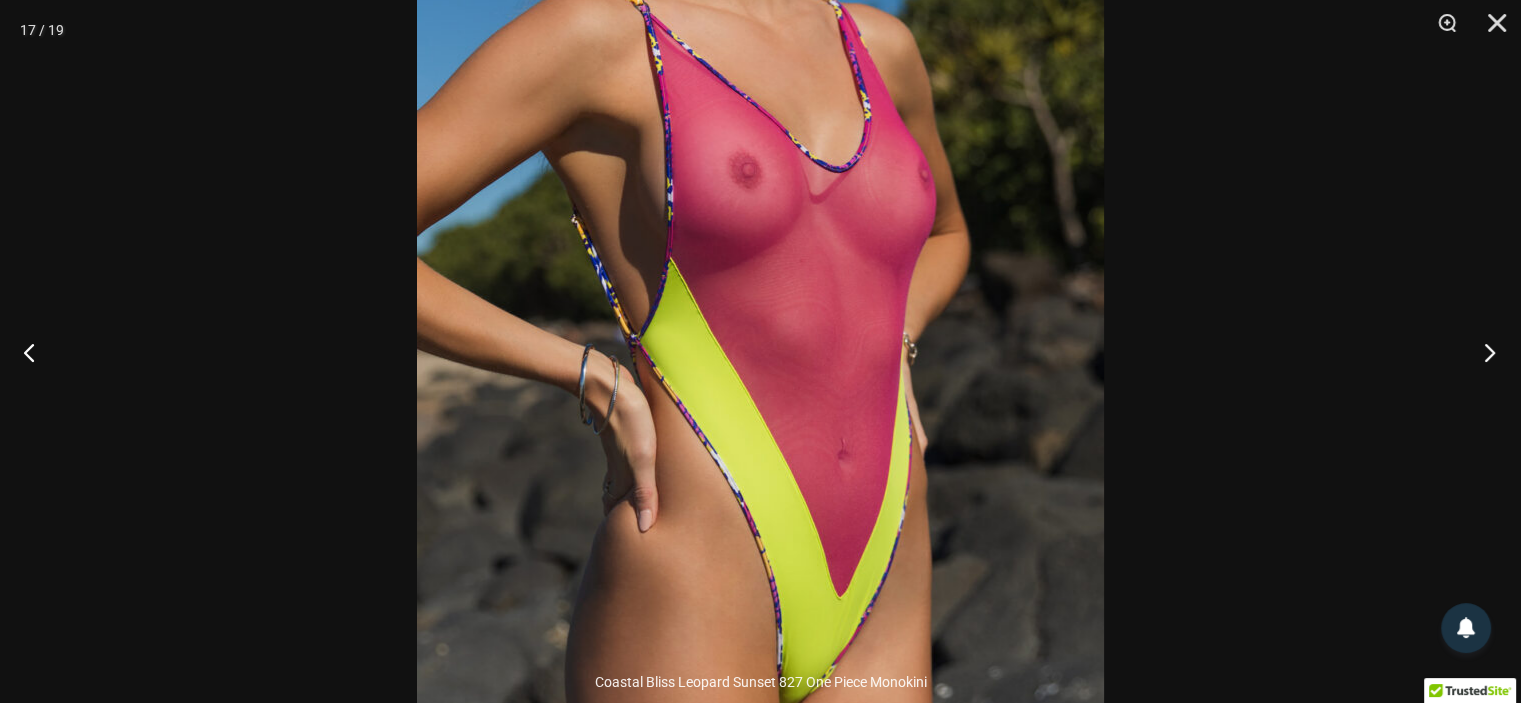 click at bounding box center (1483, 352) 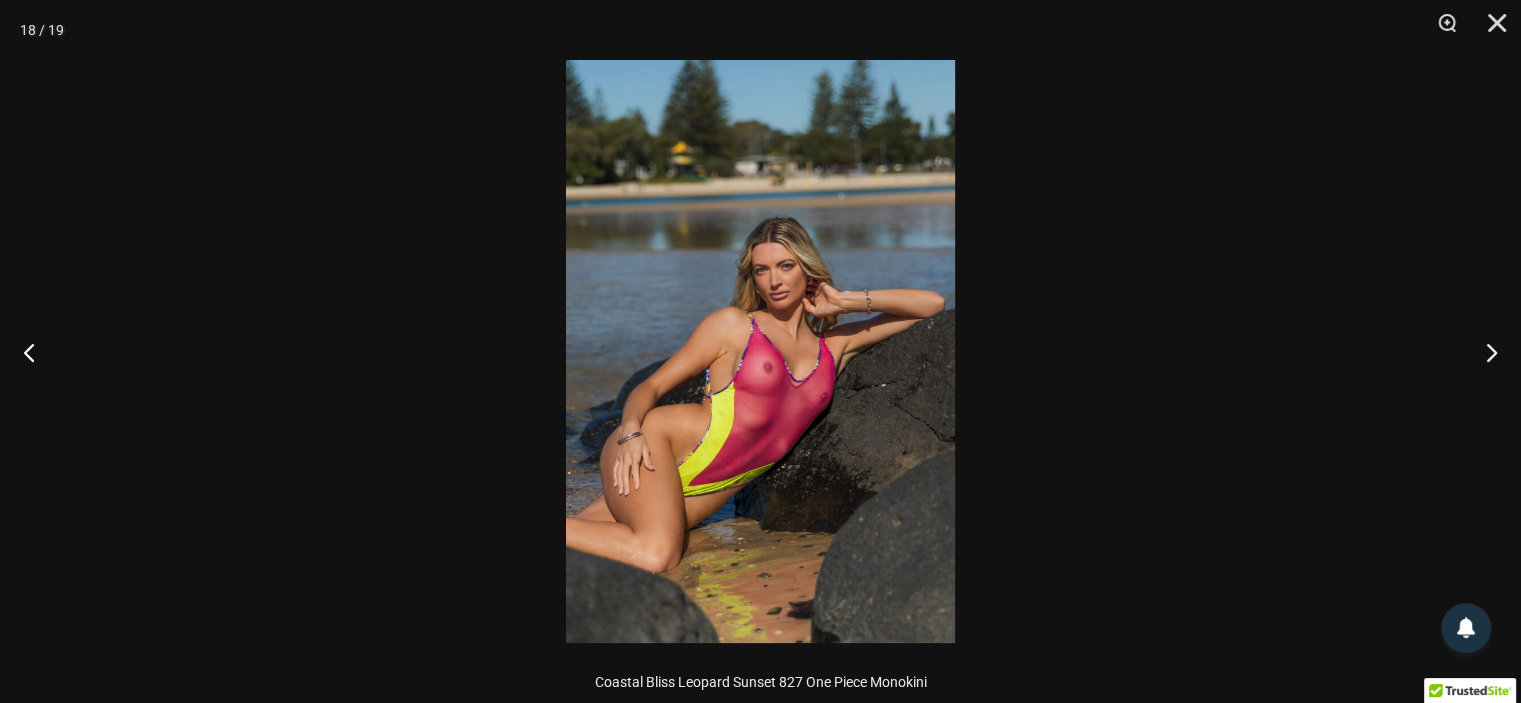click at bounding box center [760, 351] 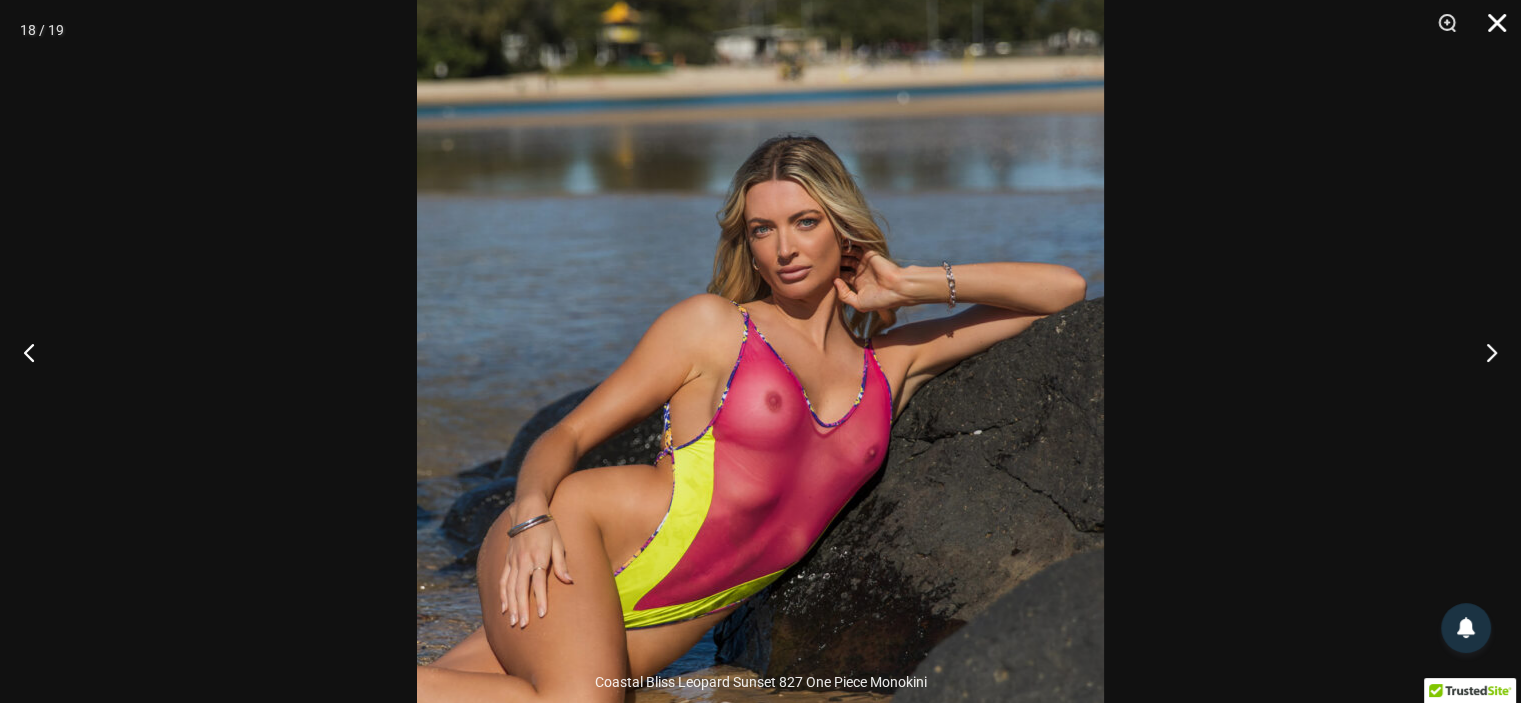 click at bounding box center [1490, 30] 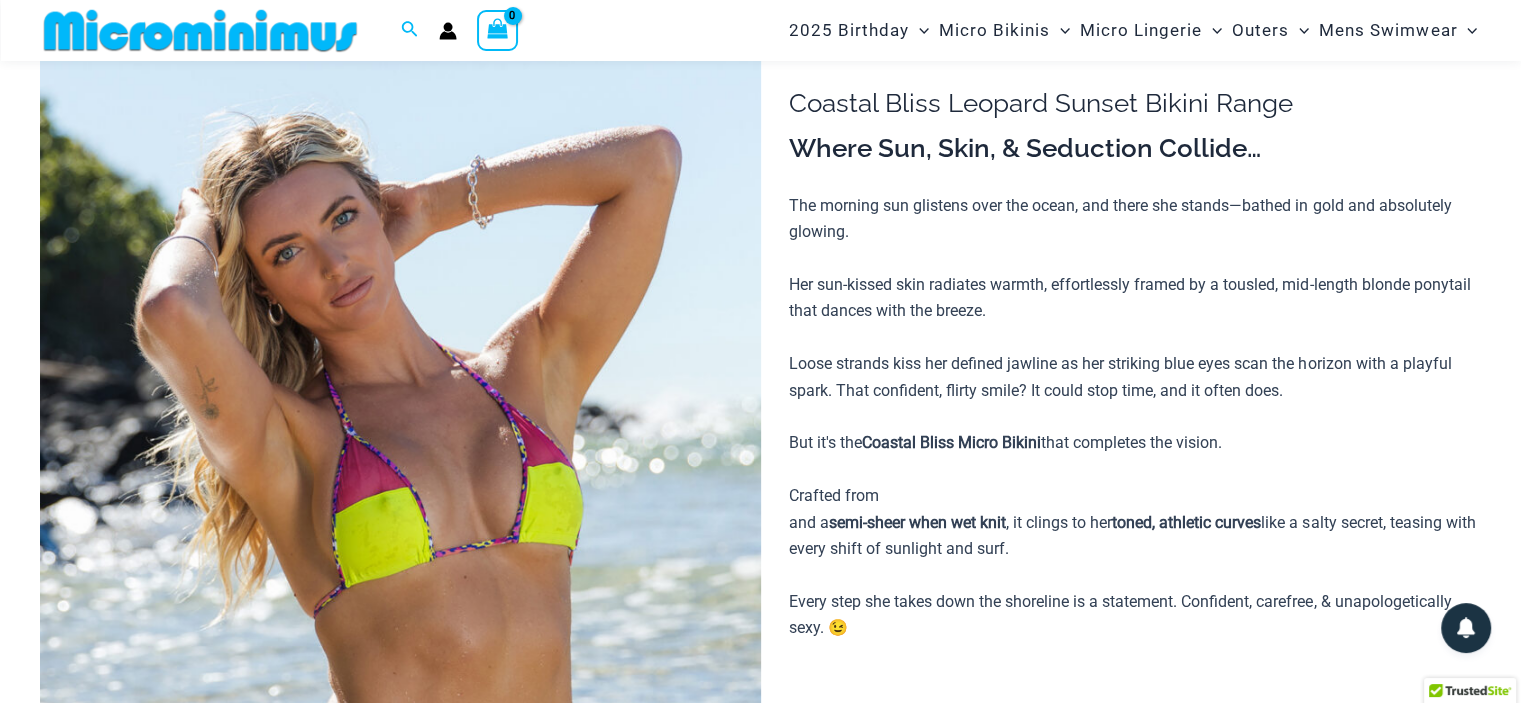 scroll, scrollTop: 0, scrollLeft: 0, axis: both 